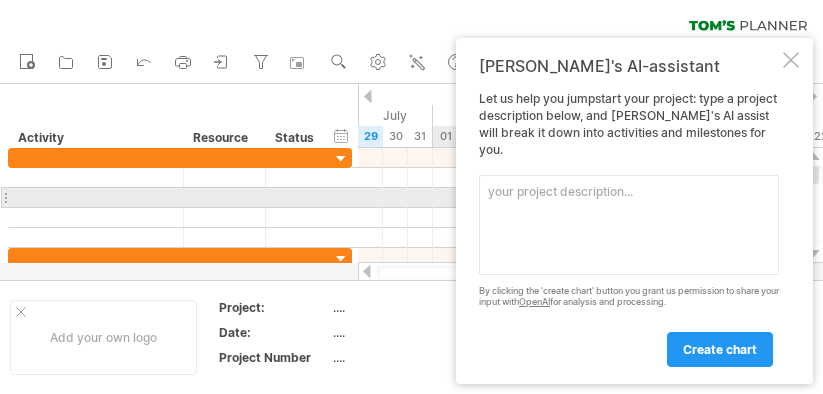 scroll, scrollTop: 0, scrollLeft: 0, axis: both 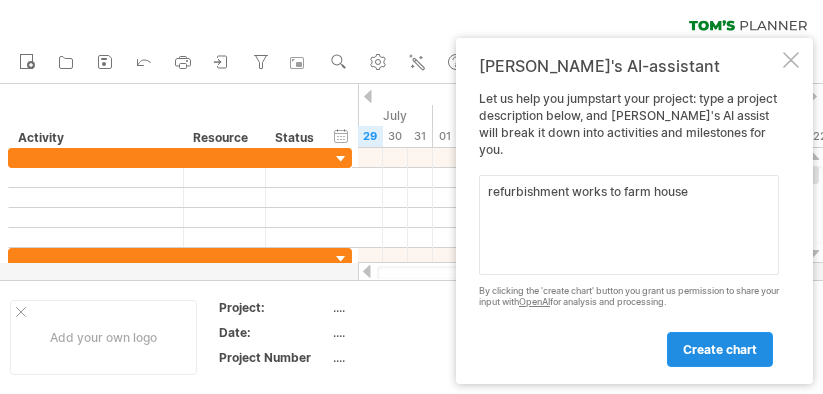 type on "refurbishment works to farm house" 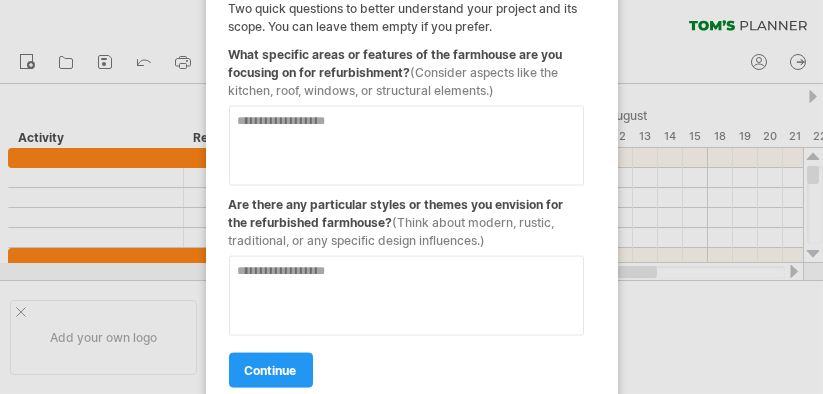 click at bounding box center [406, 146] 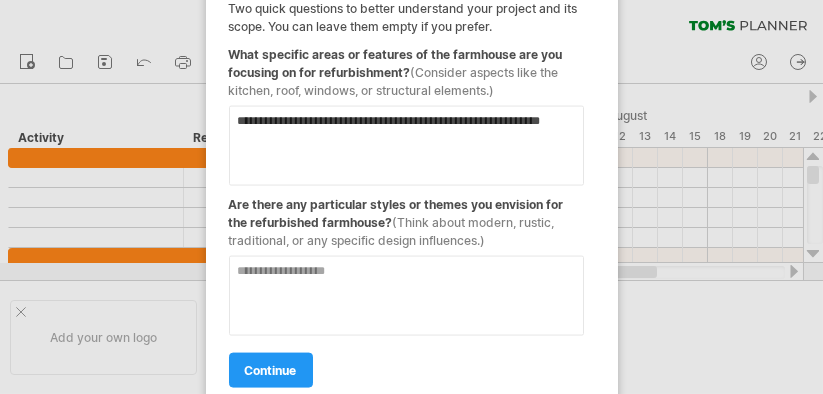 click on "**********" at bounding box center [406, 146] 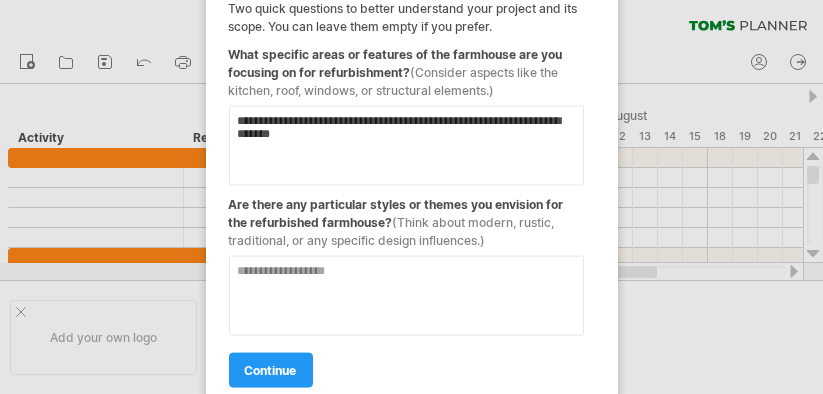 click on "**********" at bounding box center [406, 146] 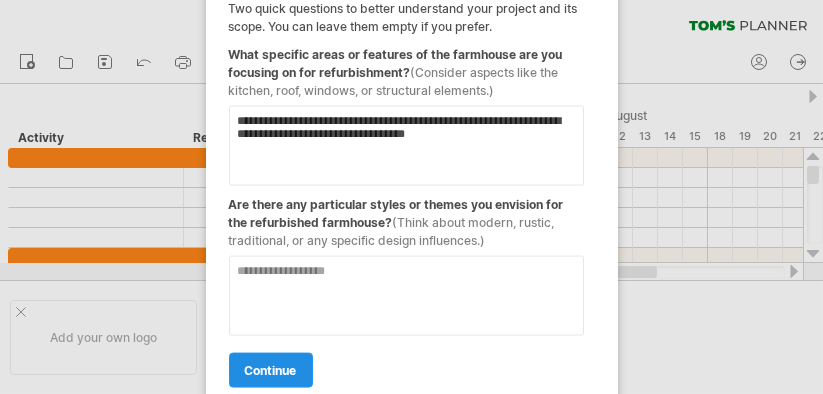 type on "**********" 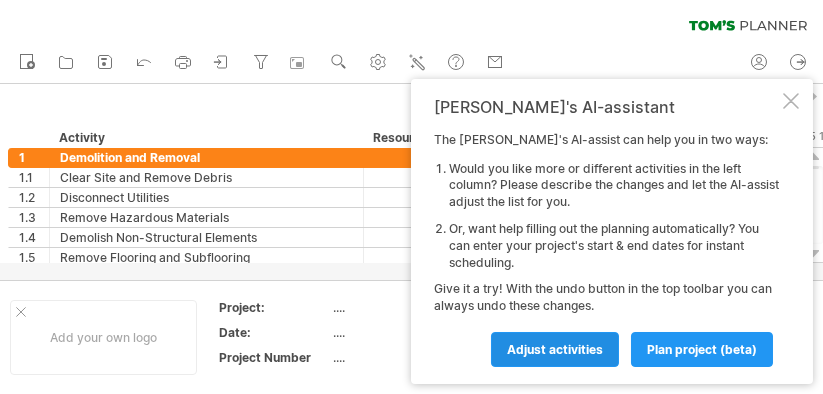 click on "Adjust activities" at bounding box center (555, 349) 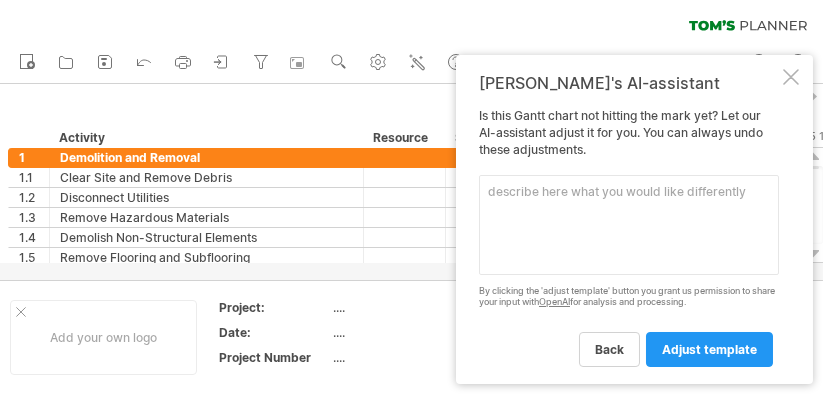 click at bounding box center (791, 77) 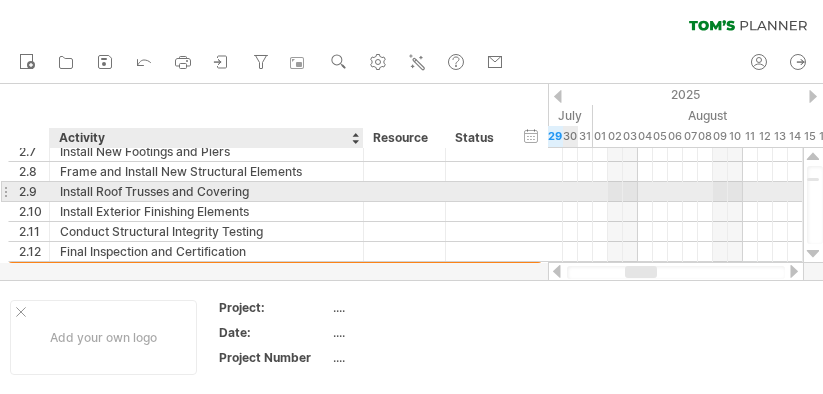 click on "Install Roof Trusses and Covering" at bounding box center [206, 191] 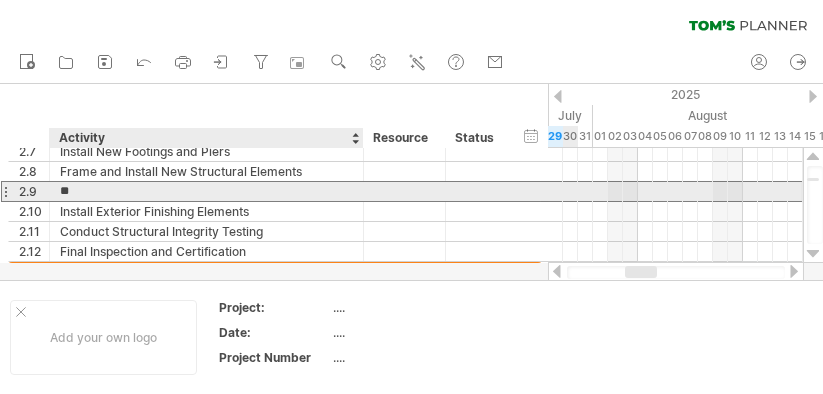 type on "*" 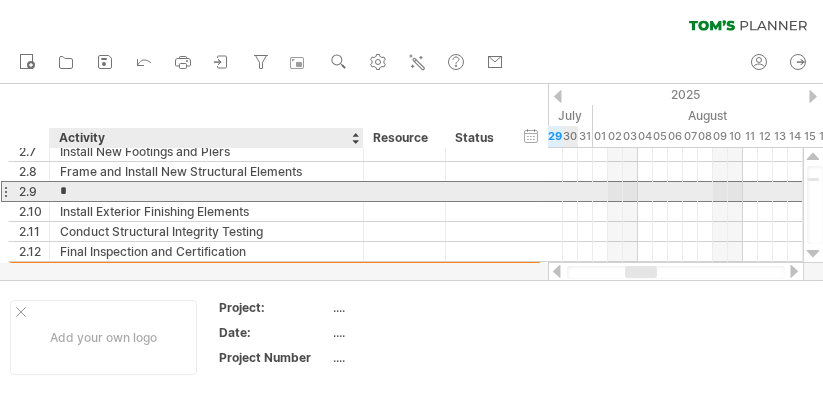 type 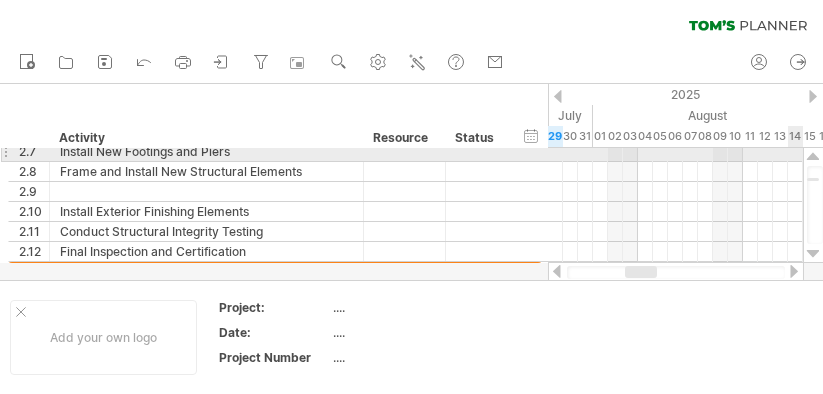 click at bounding box center (813, 157) 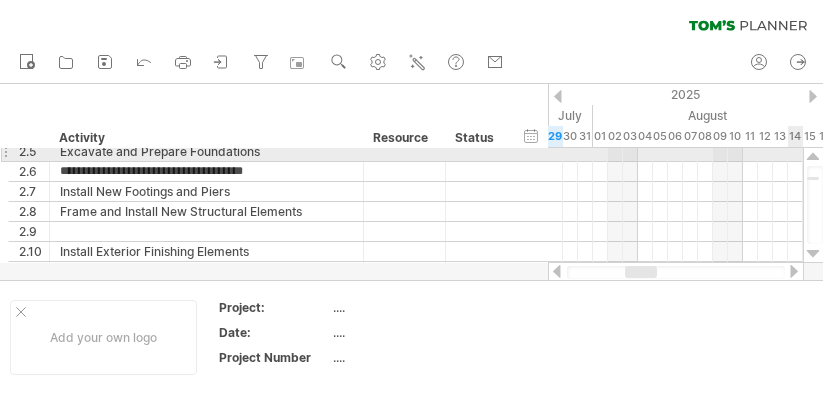 click at bounding box center (813, 157) 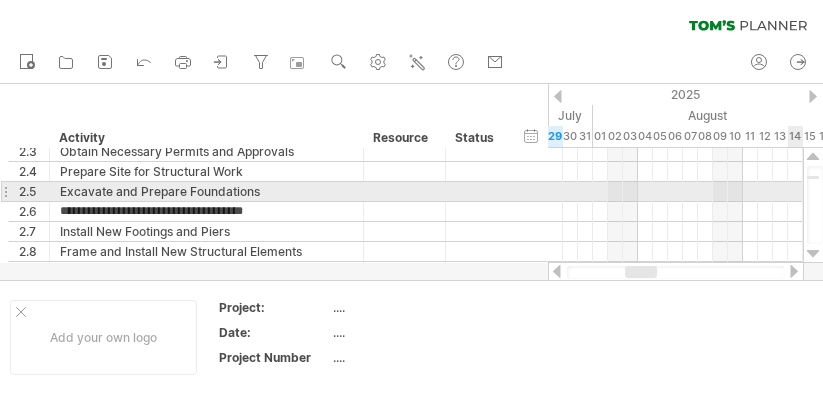 click at bounding box center [813, 157] 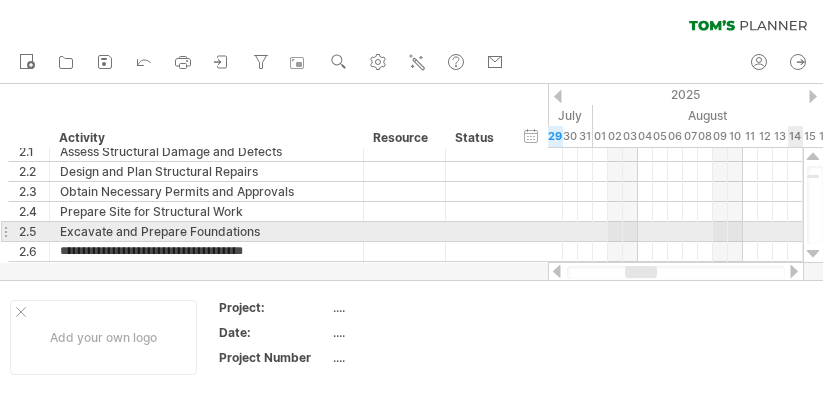 click at bounding box center [813, 157] 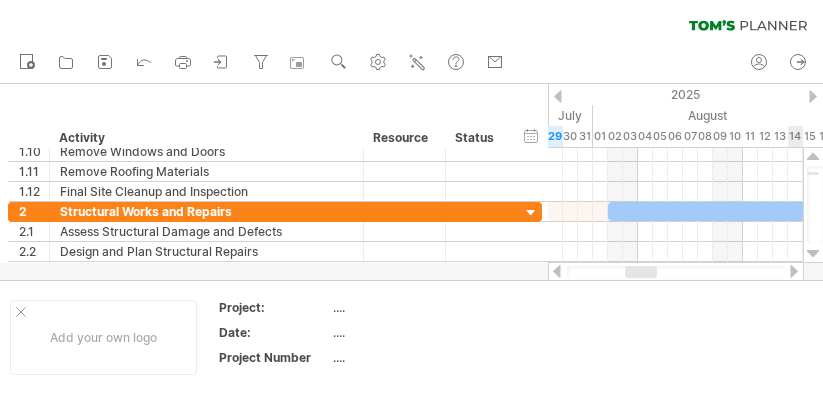 click at bounding box center [813, 157] 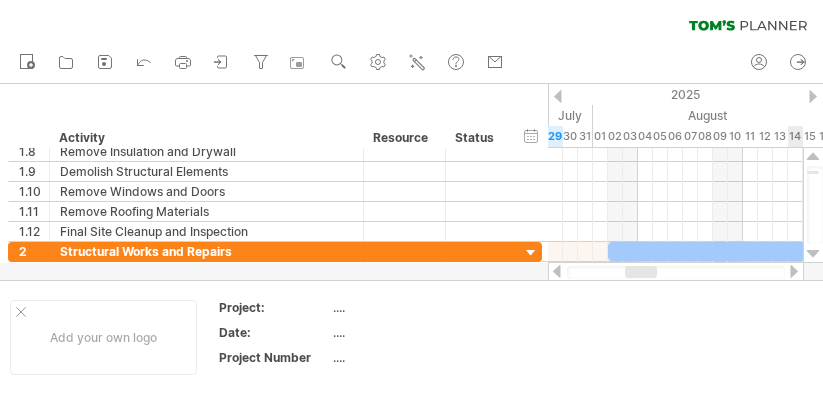 click at bounding box center [813, 157] 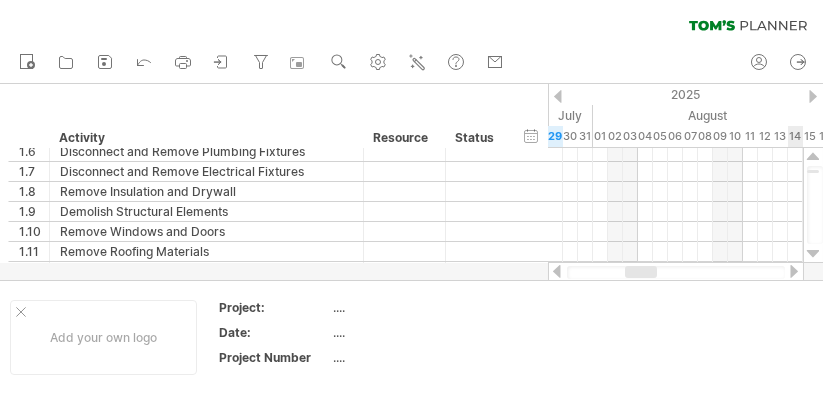 click at bounding box center [813, 157] 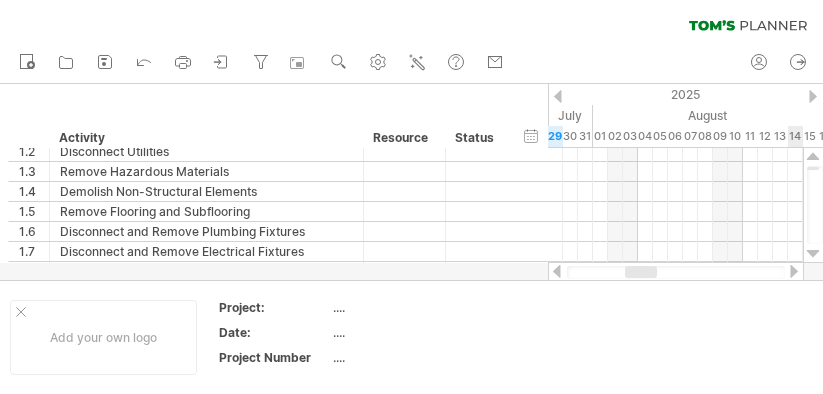 click at bounding box center [813, 157] 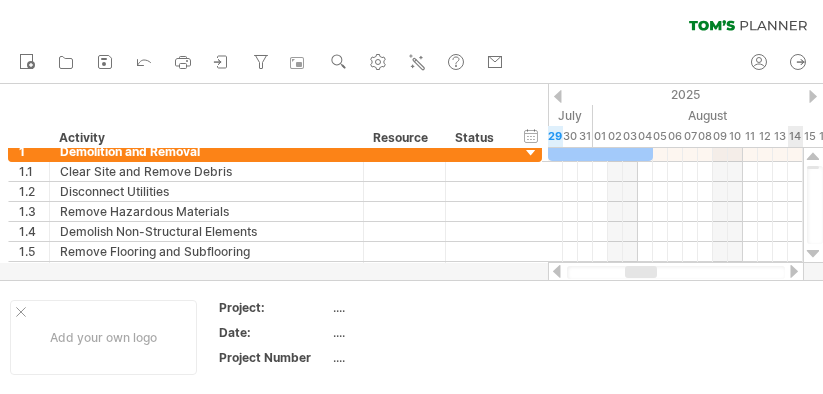 click at bounding box center (813, 157) 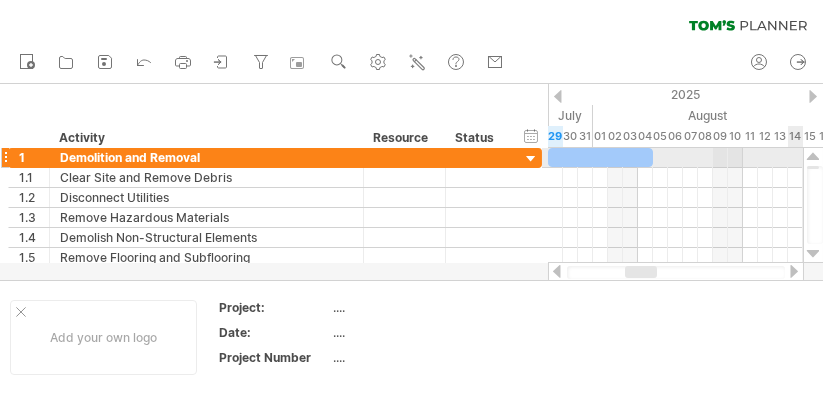 click at bounding box center (813, 157) 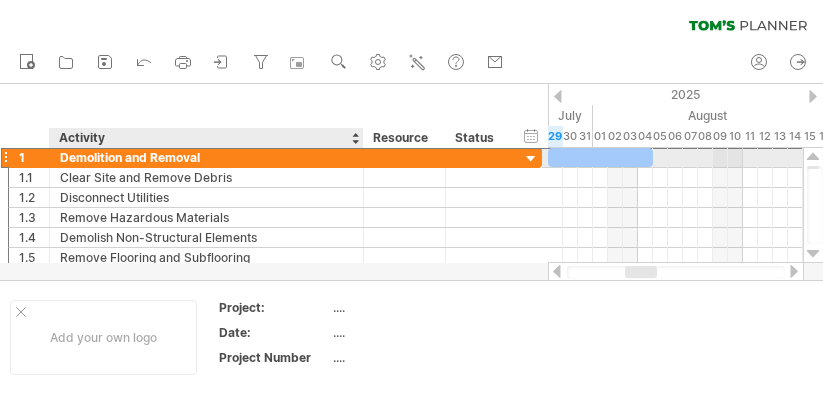 click on "Demolition and Removal" at bounding box center (206, 157) 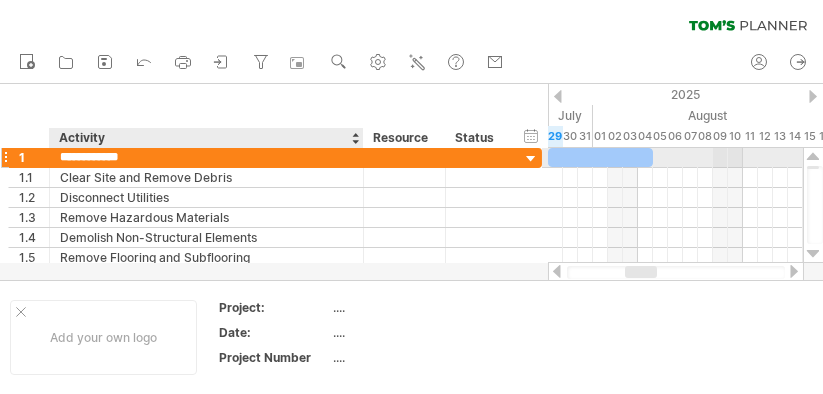 type on "**********" 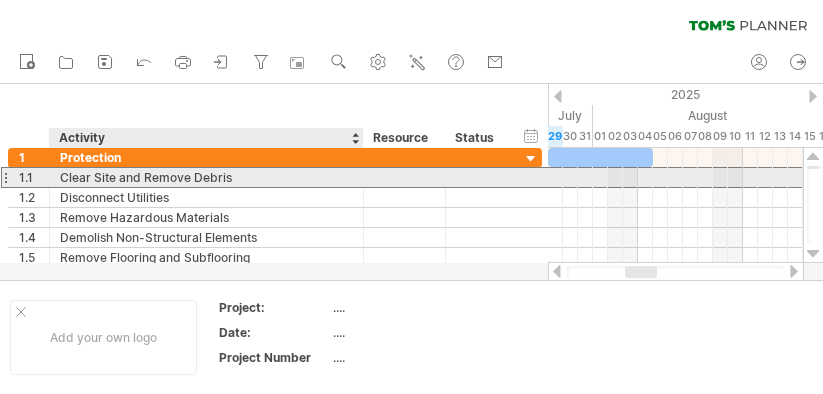 click on "Clear Site and Remove Debris" at bounding box center [206, 177] 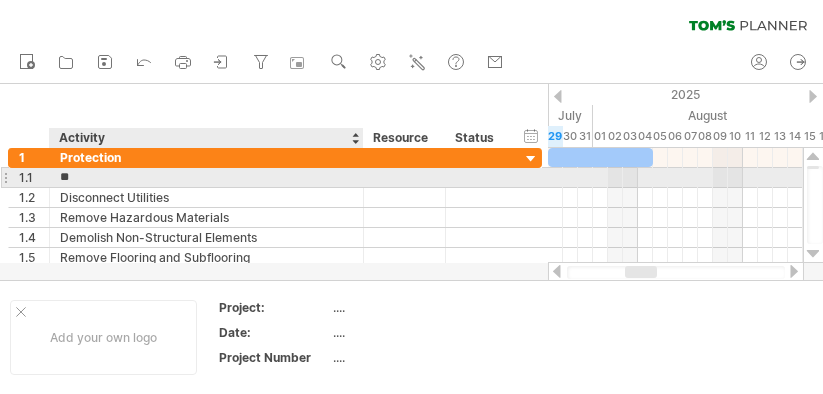 type on "*" 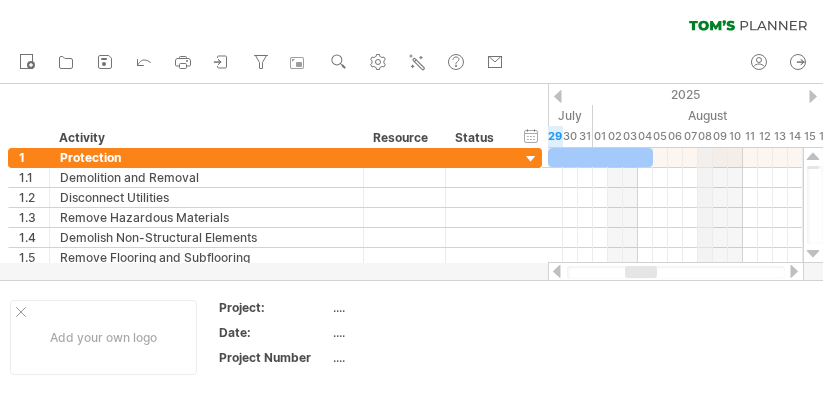 click on "08" at bounding box center (705, 136) 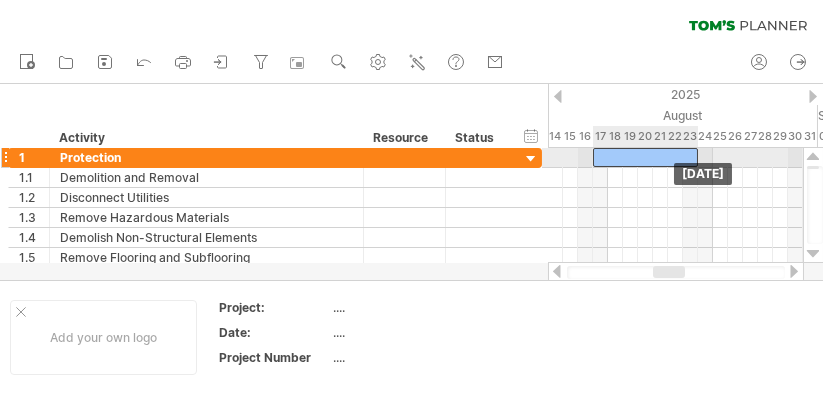 drag, startPoint x: 644, startPoint y: 155, endPoint x: 686, endPoint y: 161, distance: 42.426407 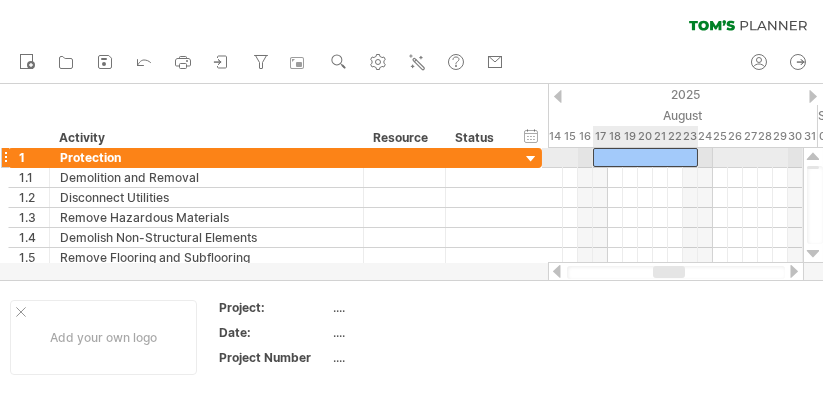 click at bounding box center (645, 157) 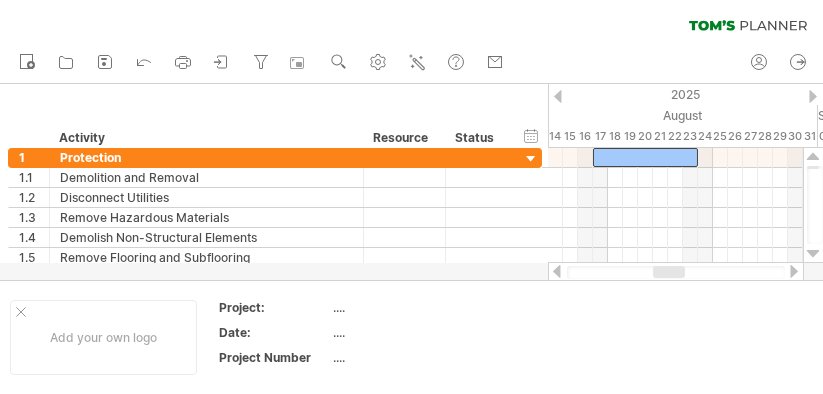 click at bounding box center [558, 96] 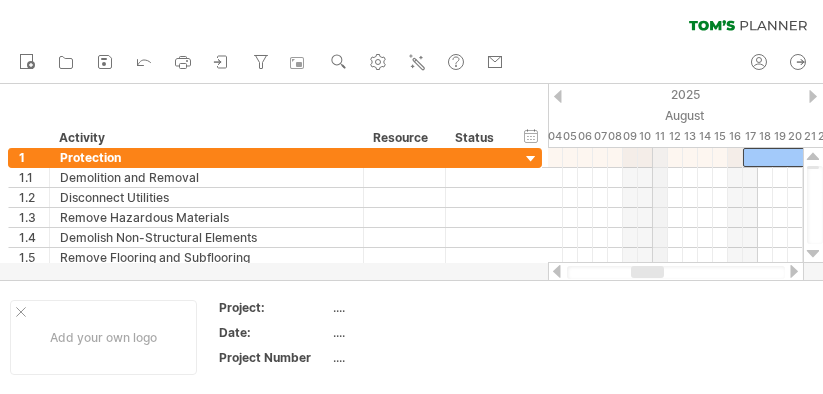 click on "11" at bounding box center (660, 136) 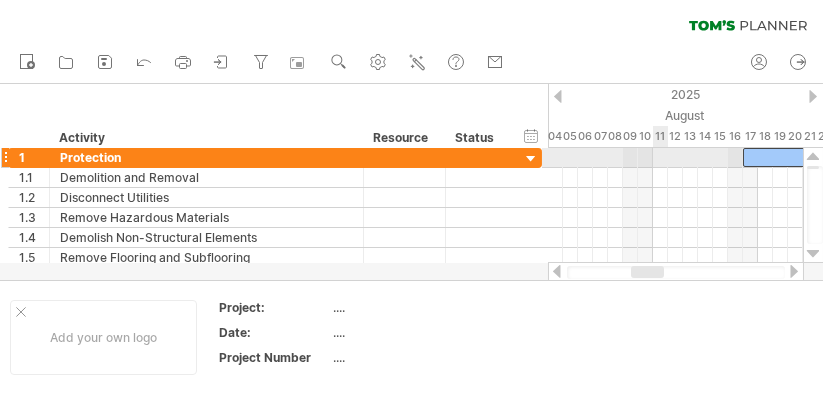 click at bounding box center [675, 158] 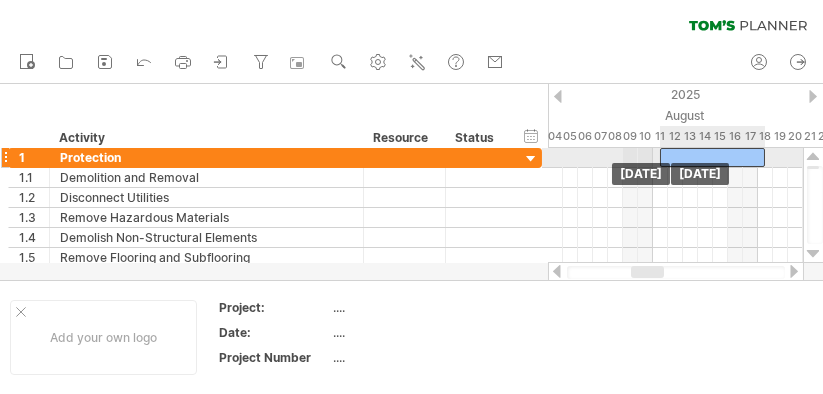 drag, startPoint x: 756, startPoint y: 154, endPoint x: 672, endPoint y: 154, distance: 84 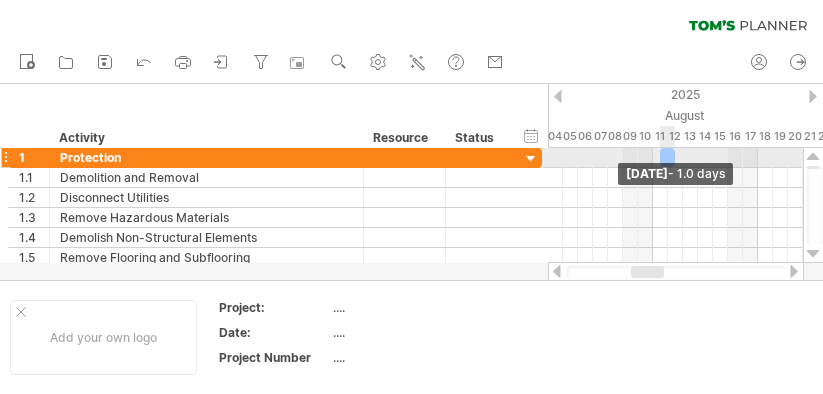 drag, startPoint x: 761, startPoint y: 152, endPoint x: 673, endPoint y: 164, distance: 88.814415 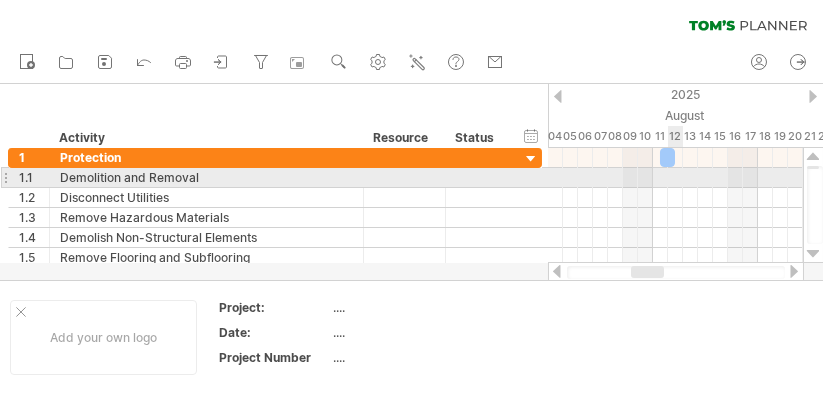 click at bounding box center (675, 178) 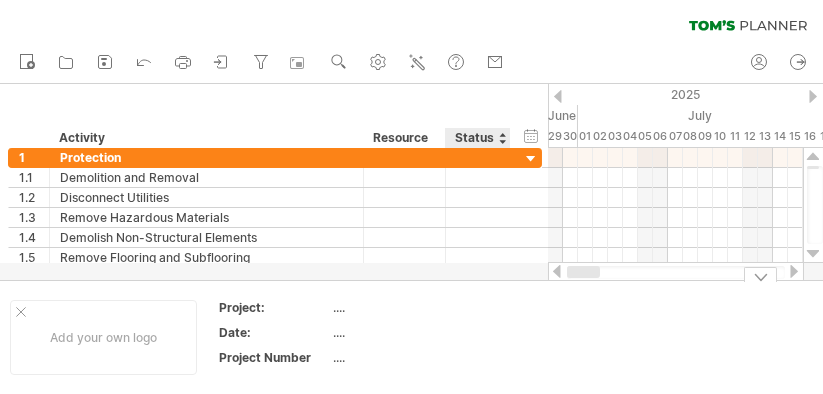 drag, startPoint x: 653, startPoint y: 270, endPoint x: 509, endPoint y: 284, distance: 144.67896 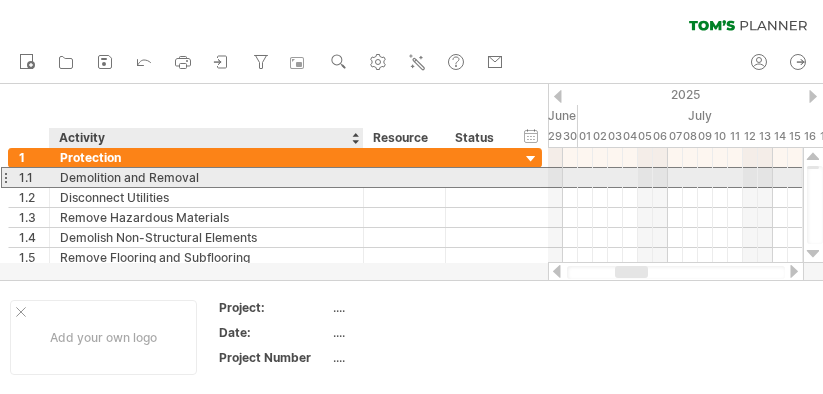 click on "Demolition and Removal" at bounding box center [206, 177] 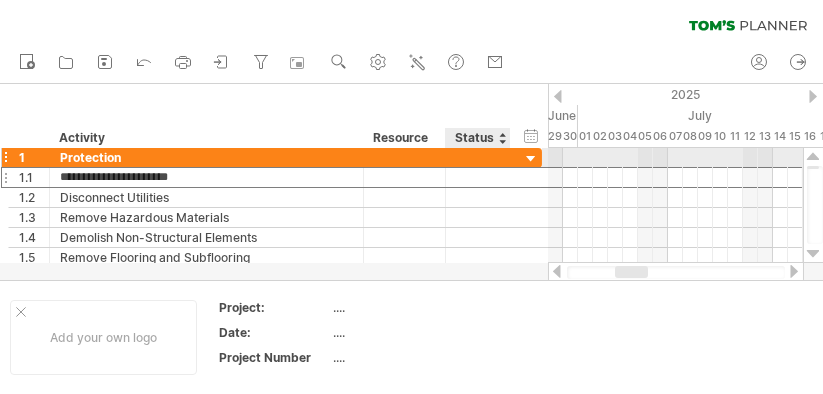 click at bounding box center (531, 159) 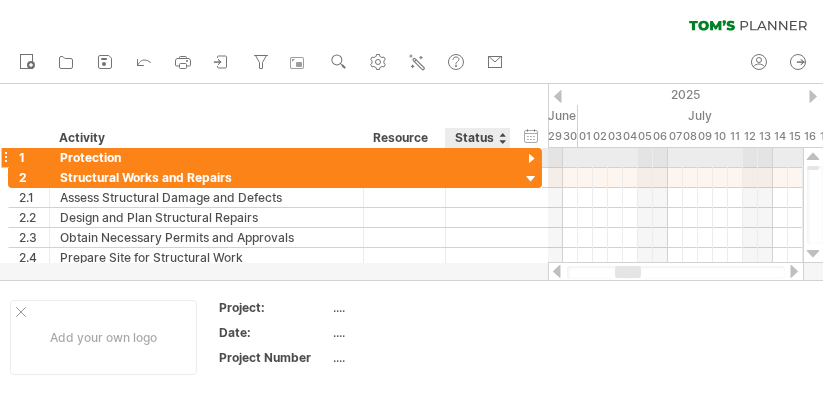 click at bounding box center (531, 159) 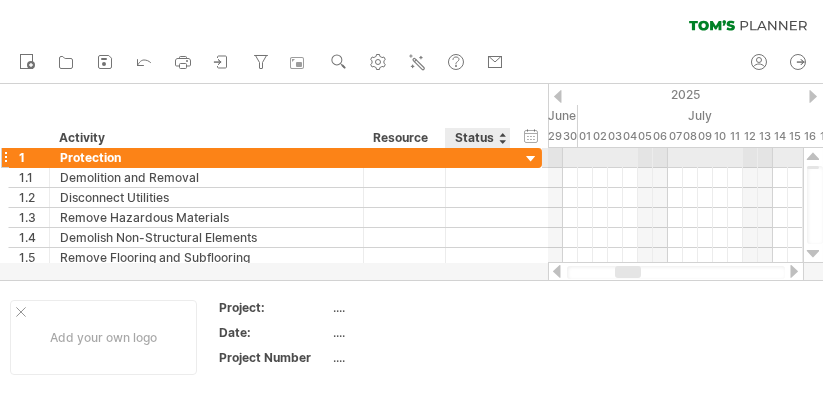 click at bounding box center (531, 159) 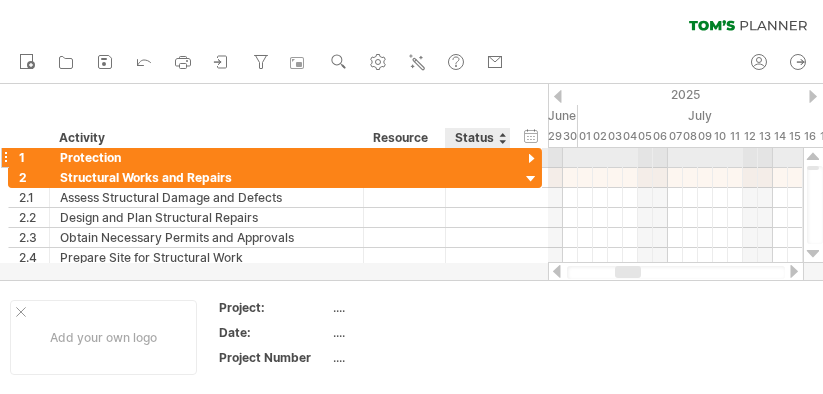 click at bounding box center [531, 159] 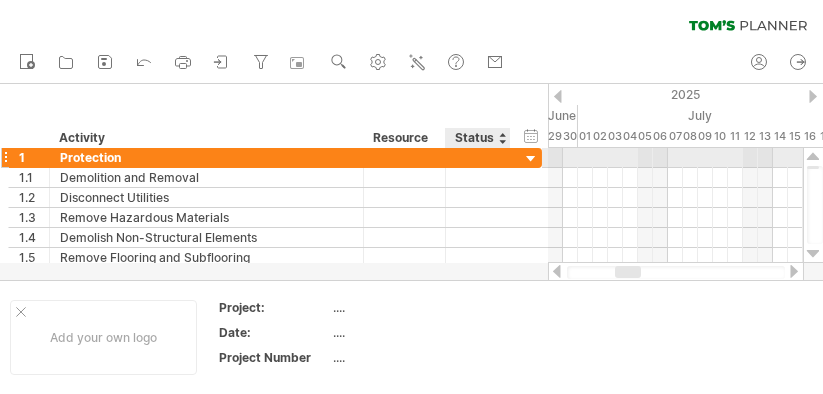 click at bounding box center [531, 159] 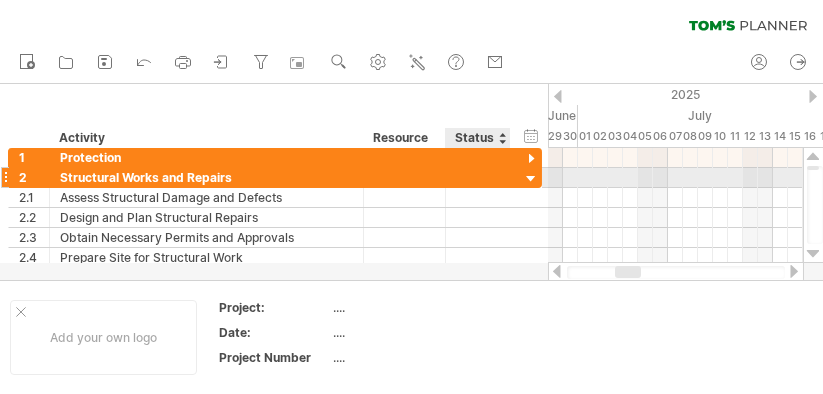 click at bounding box center (531, 179) 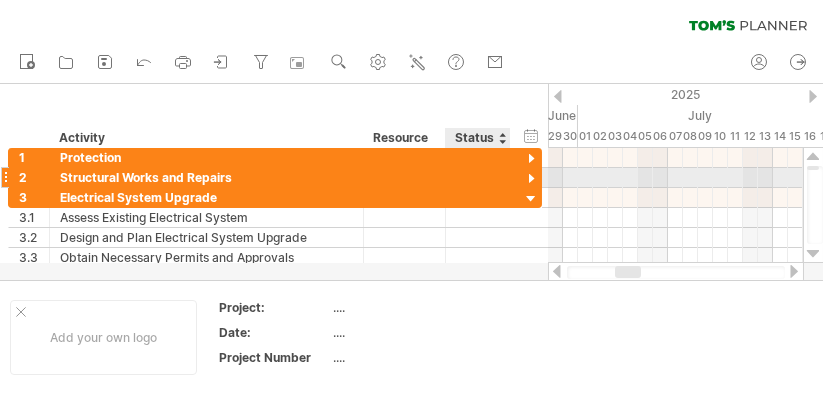 click at bounding box center [531, 179] 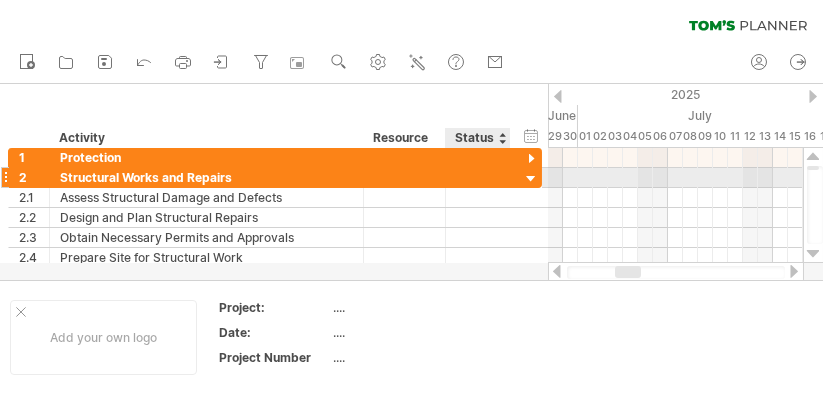 click at bounding box center [531, 179] 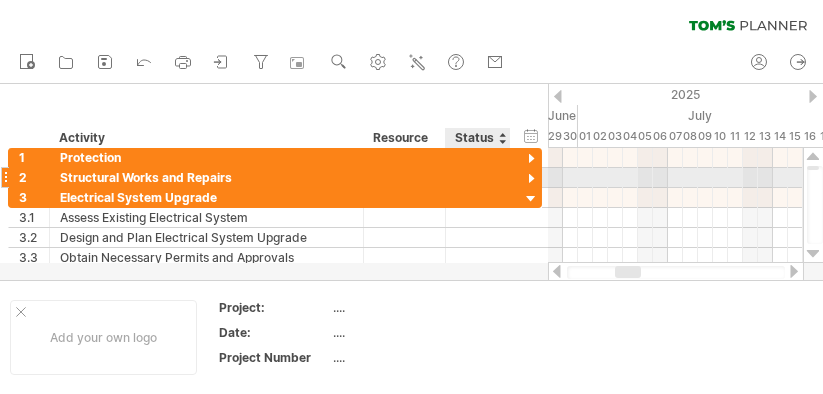click at bounding box center [531, 179] 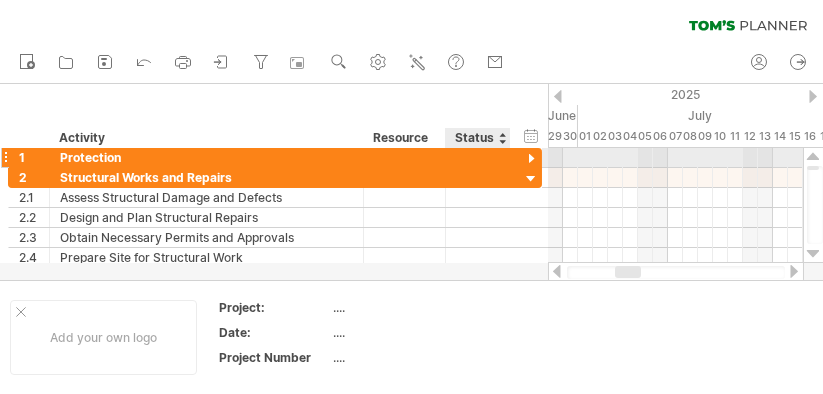 click at bounding box center [531, 159] 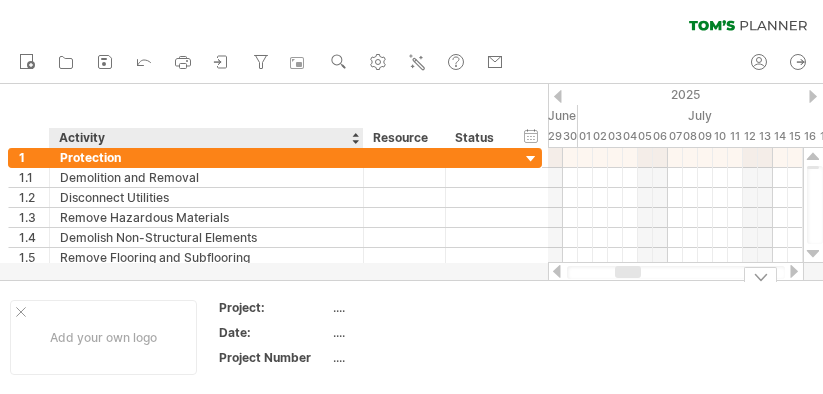 click on "...." at bounding box center (417, 332) 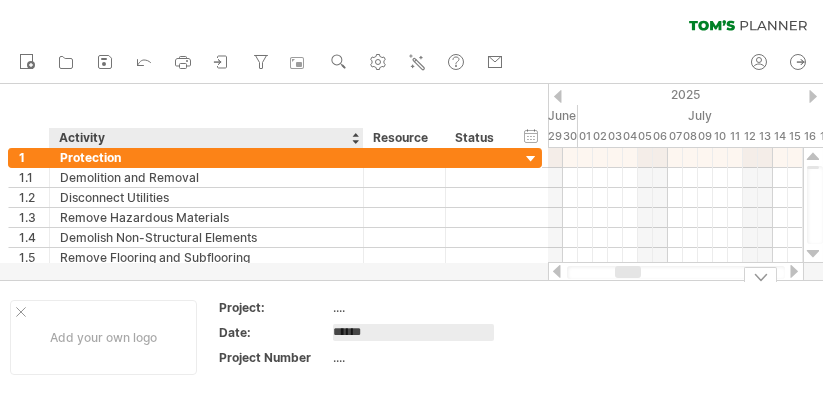 type on "*******" 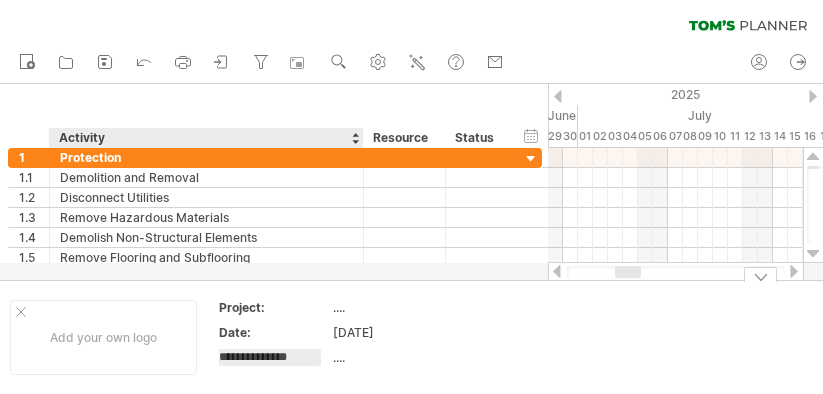 click on "[DATE]" at bounding box center (417, 332) 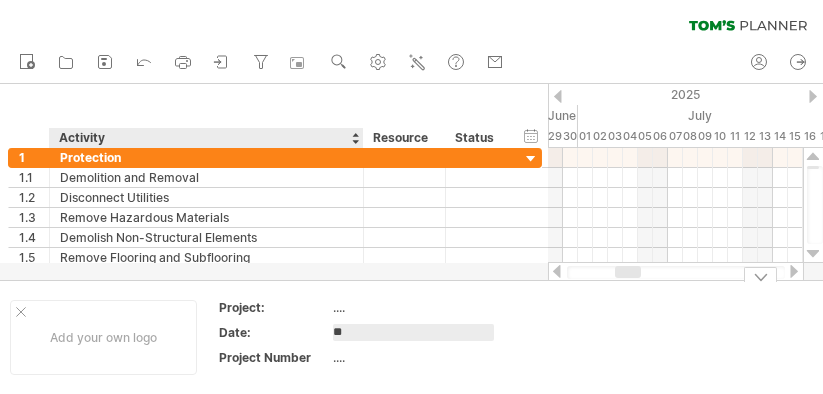 type on "*" 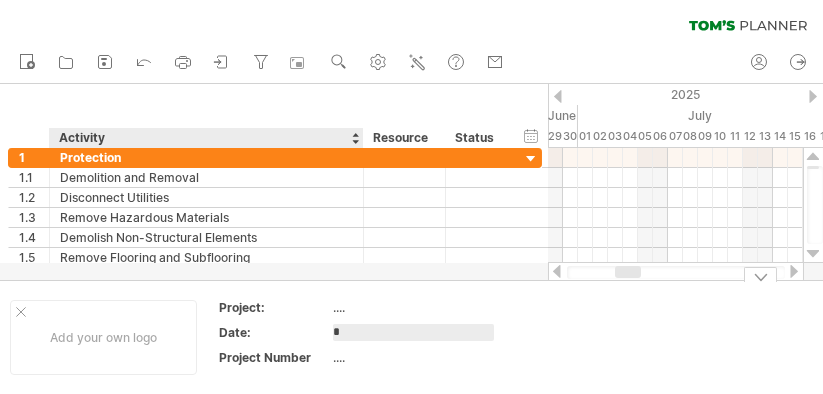 type 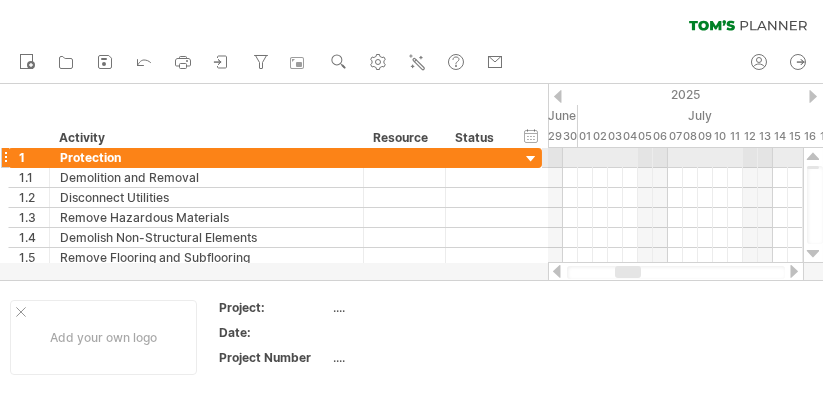 click at bounding box center (813, 157) 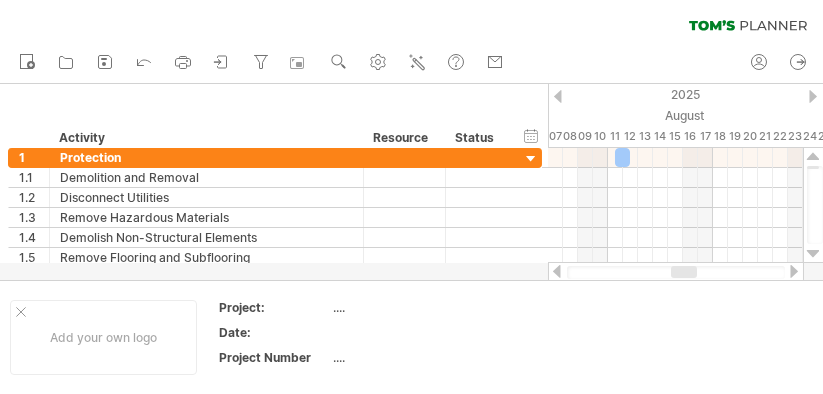 drag, startPoint x: 632, startPoint y: 271, endPoint x: 688, endPoint y: 273, distance: 56.0357 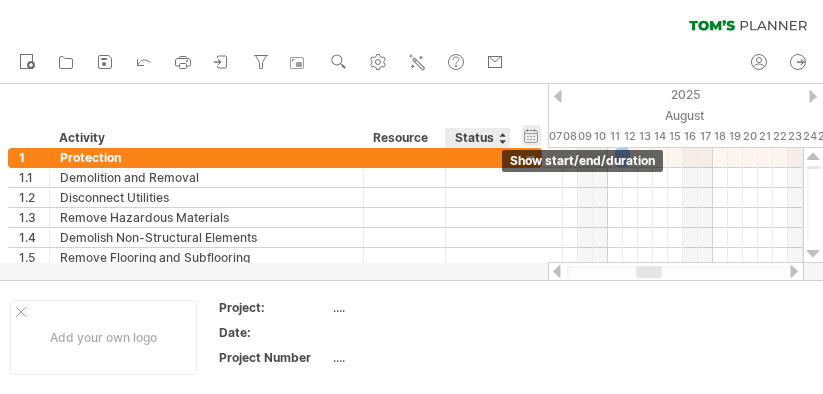 click on "hide start/end/duration show start/end/duration" at bounding box center (531, 135) 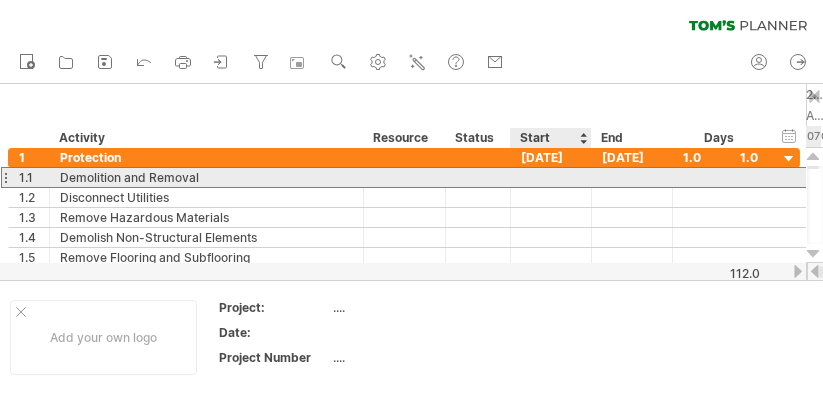 click at bounding box center (551, 177) 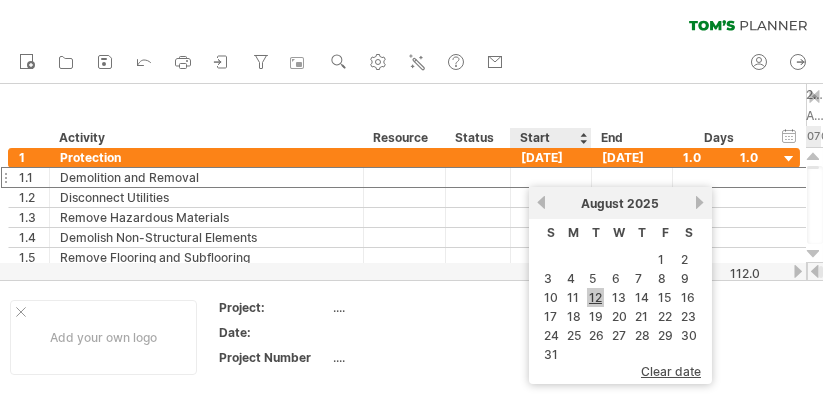 click on "12" at bounding box center [595, 297] 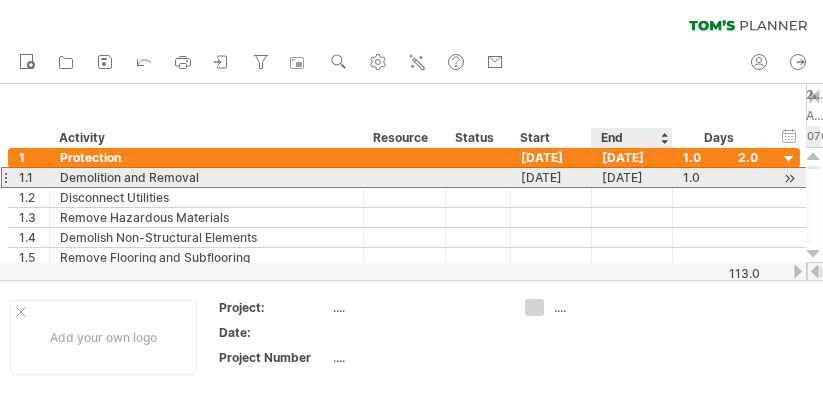 click on "[DATE]" at bounding box center [632, 177] 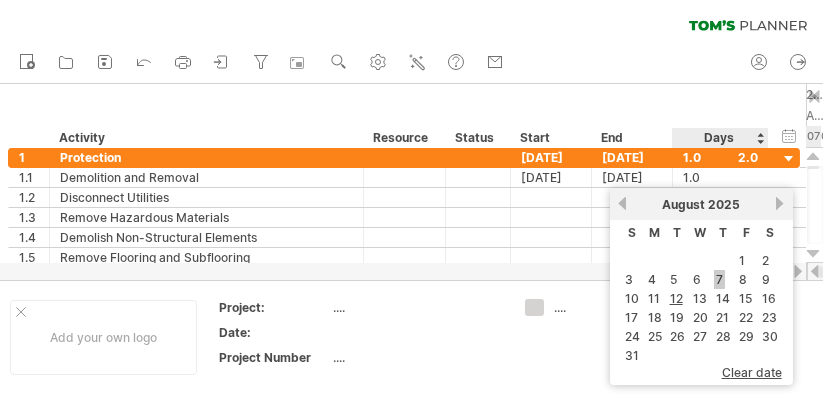 click on "7" at bounding box center (719, 279) 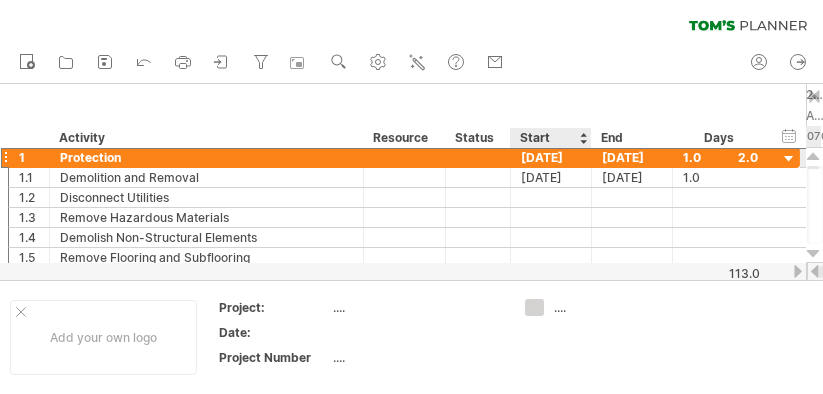click on "[DATE]" at bounding box center [551, 157] 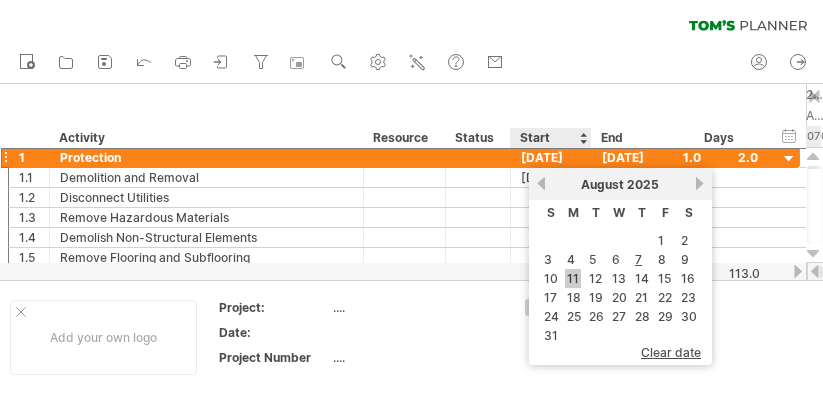 click on "11" at bounding box center (573, 278) 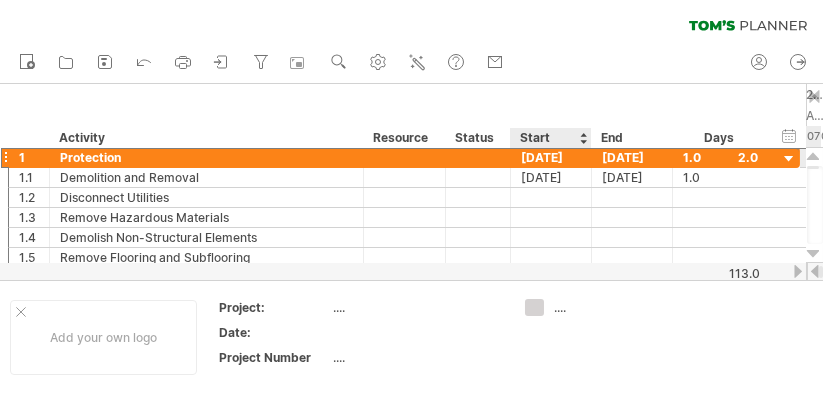 click on "[DATE]" at bounding box center [551, 157] 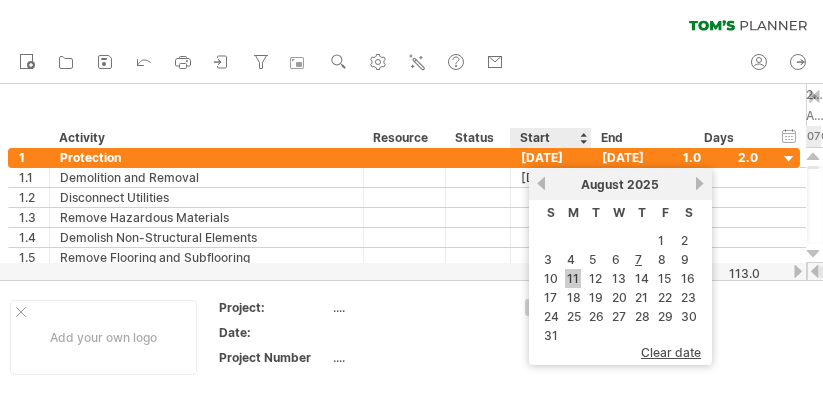 click on "11" at bounding box center (573, 278) 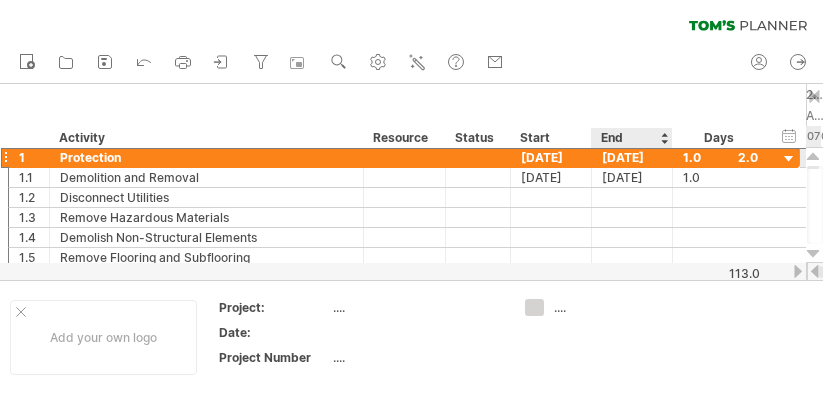 click on "[DATE]" at bounding box center [632, 157] 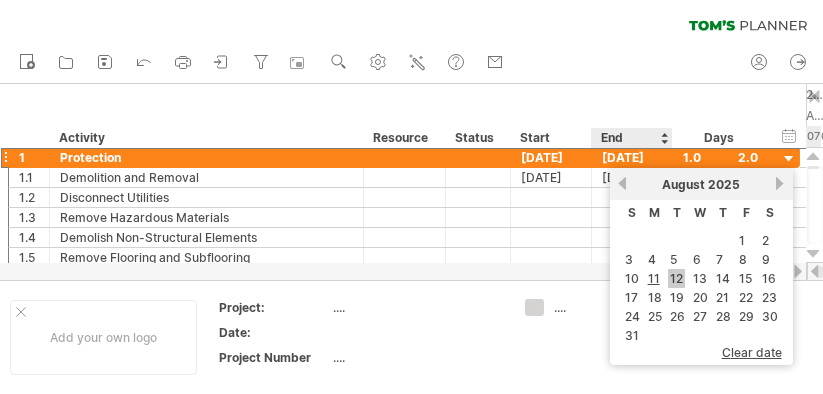 click on "12" at bounding box center (676, 278) 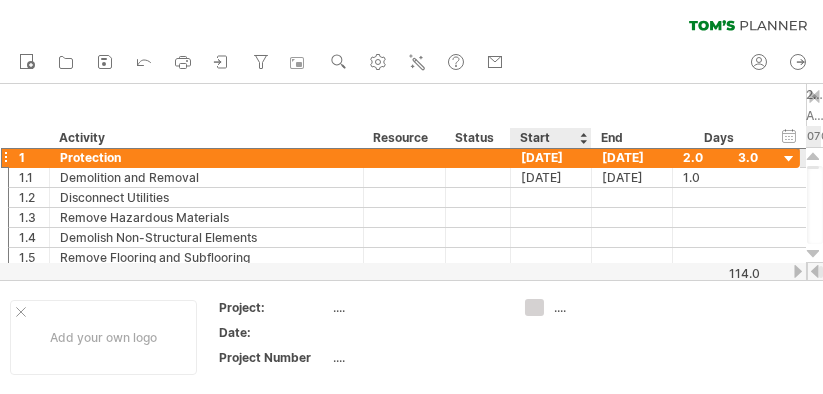 click on "[DATE]" at bounding box center [551, 157] 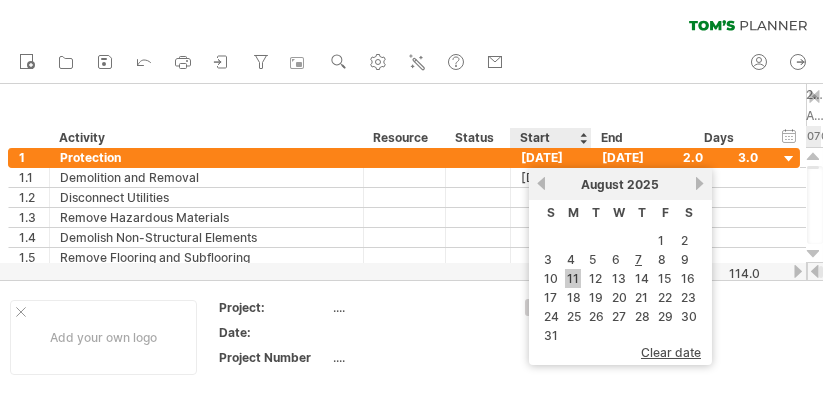 click on "11" at bounding box center [573, 278] 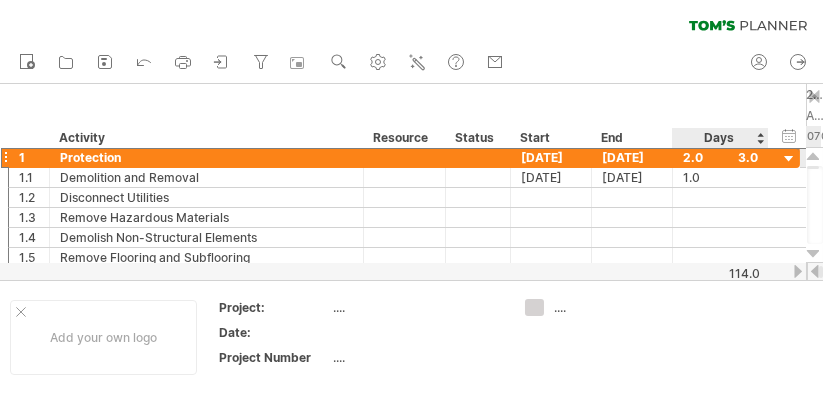 click on "2.0" at bounding box center (720, 157) 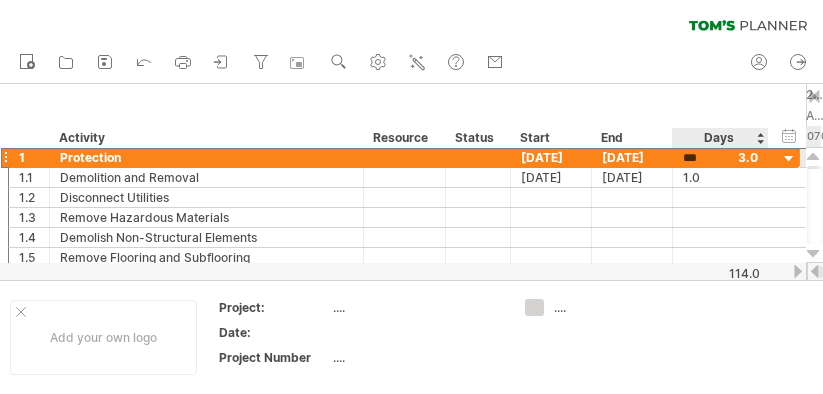 scroll, scrollTop: 1, scrollLeft: 0, axis: vertical 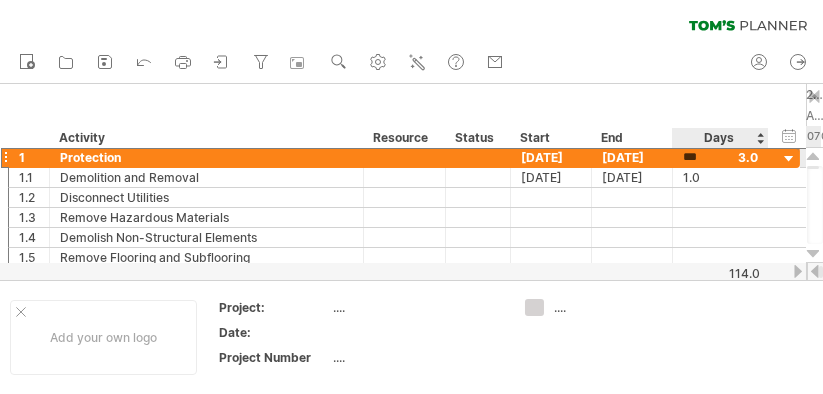 type on "*" 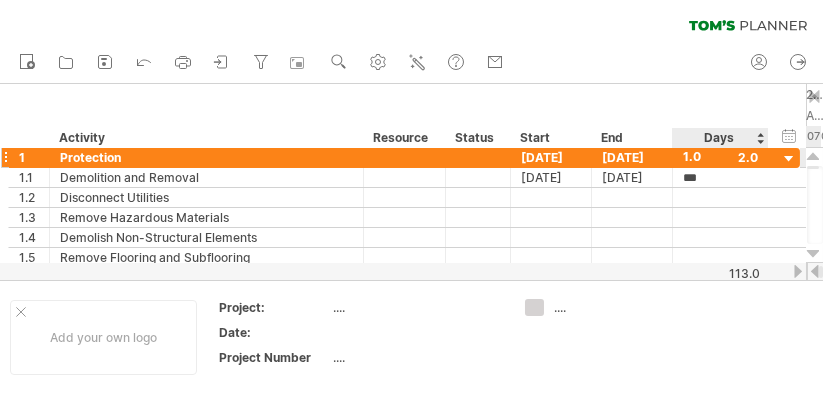 scroll, scrollTop: 1, scrollLeft: 0, axis: vertical 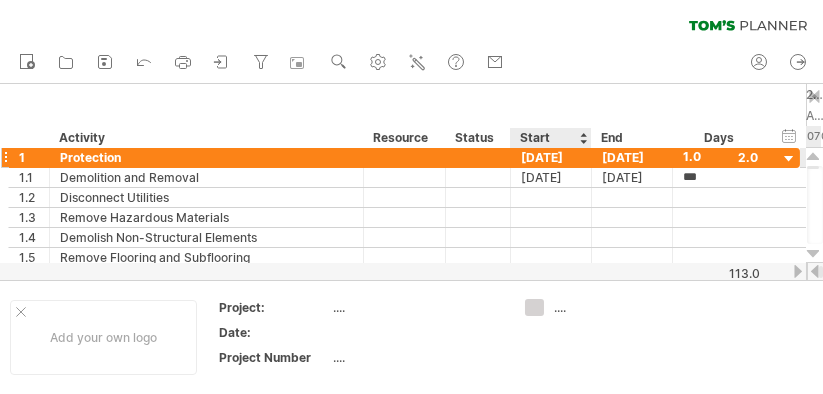 click on "[DATE]" at bounding box center [551, 157] 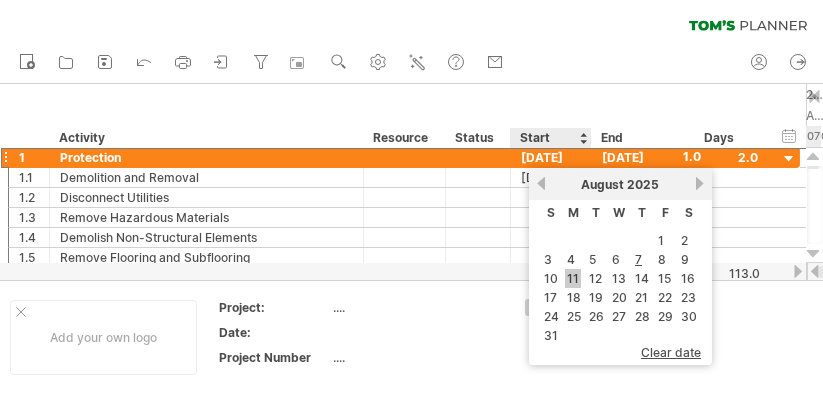 click on "11" at bounding box center [573, 278] 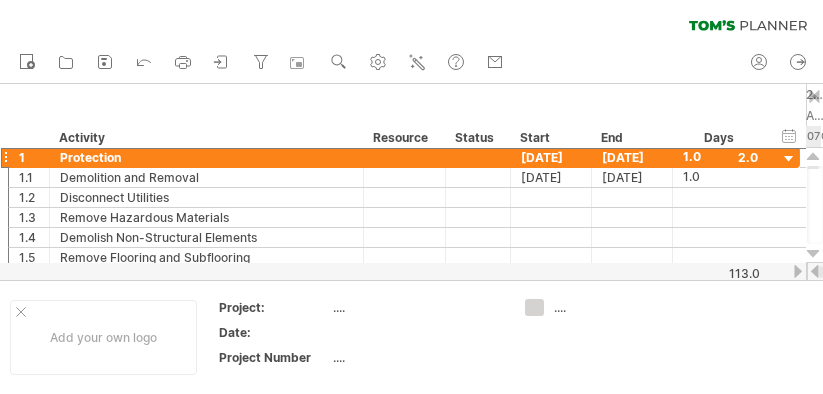 click at bounding box center [813, 96] 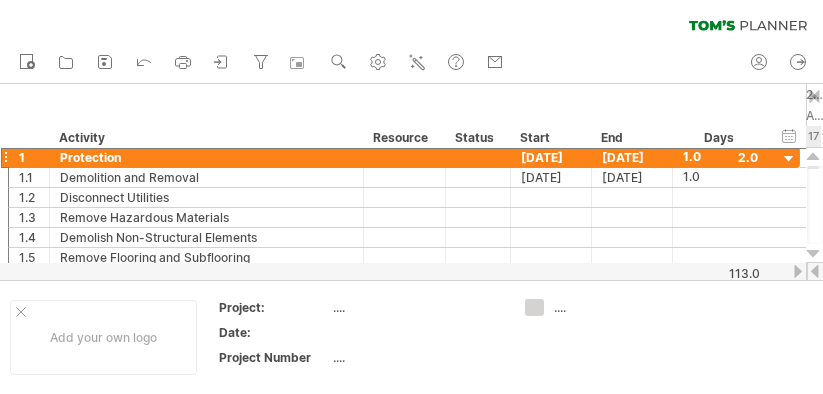 click at bounding box center (813, 96) 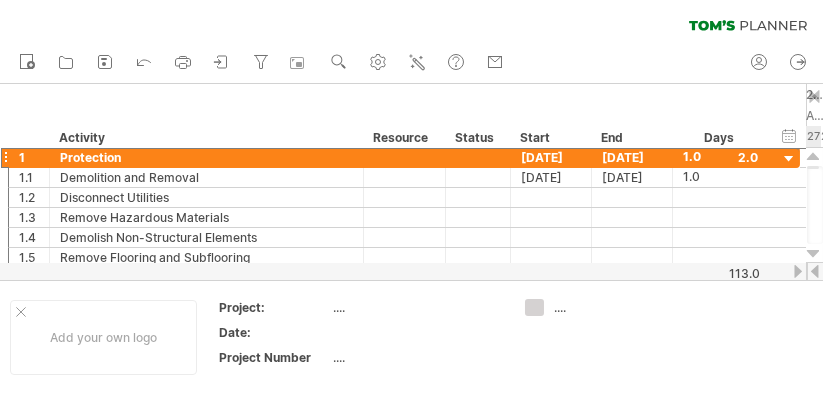 click at bounding box center [813, 96] 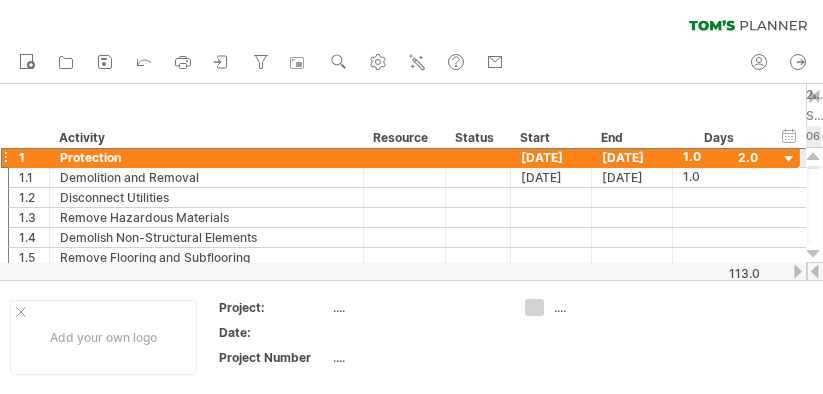 click at bounding box center [813, 157] 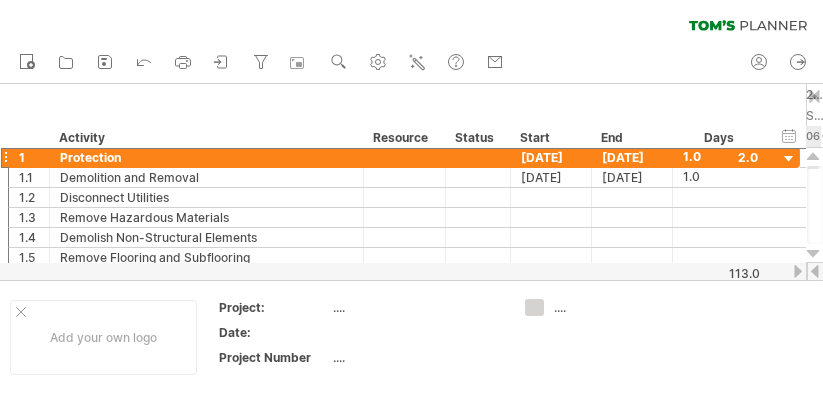 click at bounding box center [798, 271] 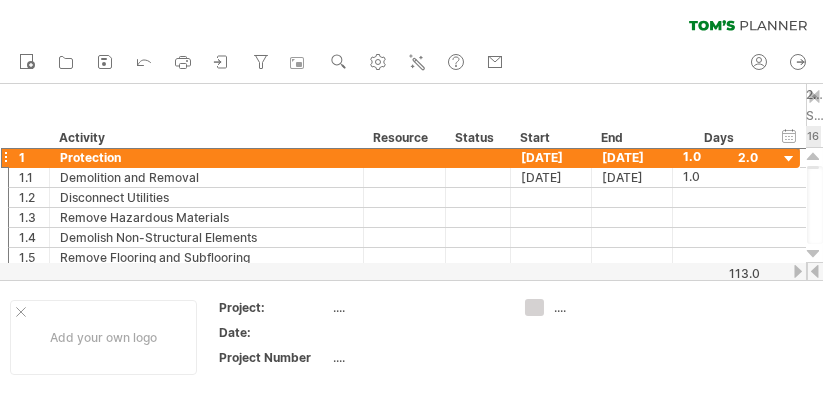 click at bounding box center (815, 271) 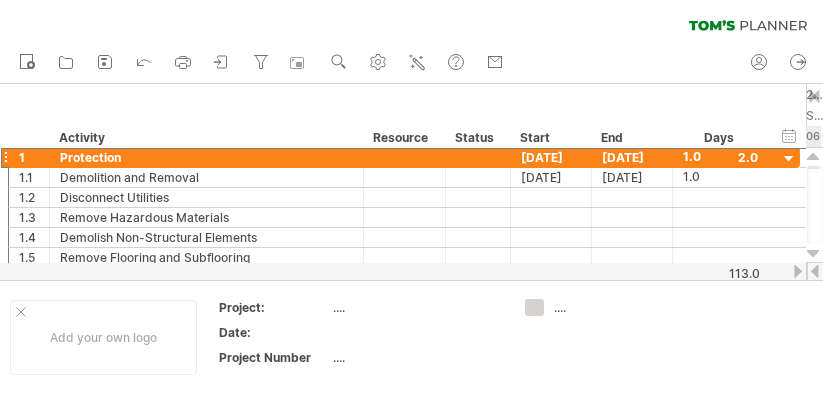 click at bounding box center (815, 271) 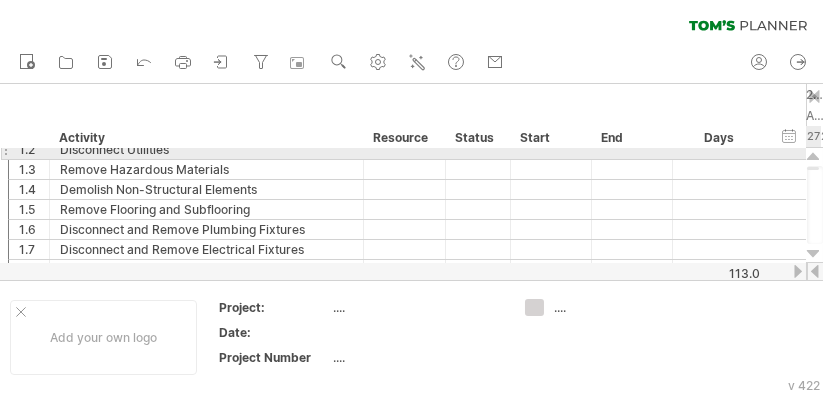 click at bounding box center (813, 157) 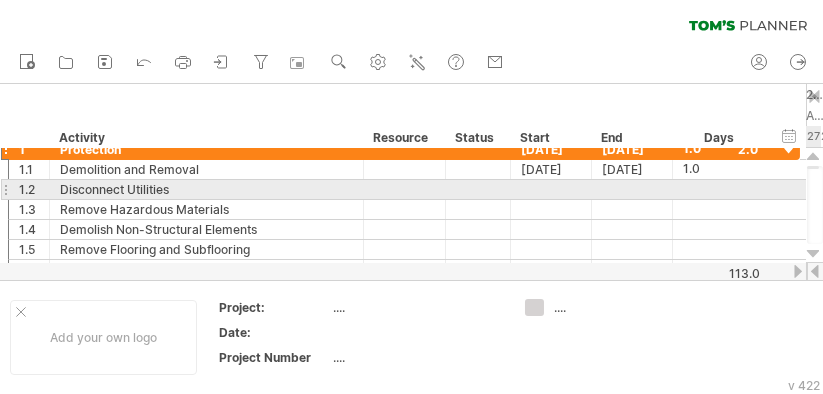 click at bounding box center [813, 157] 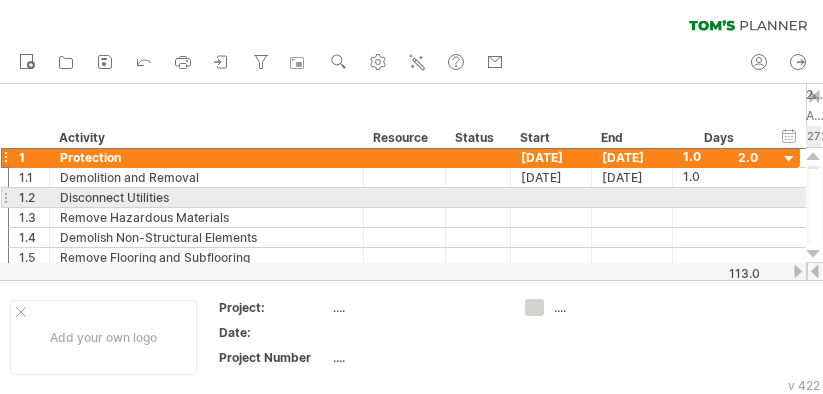 click at bounding box center (813, 157) 